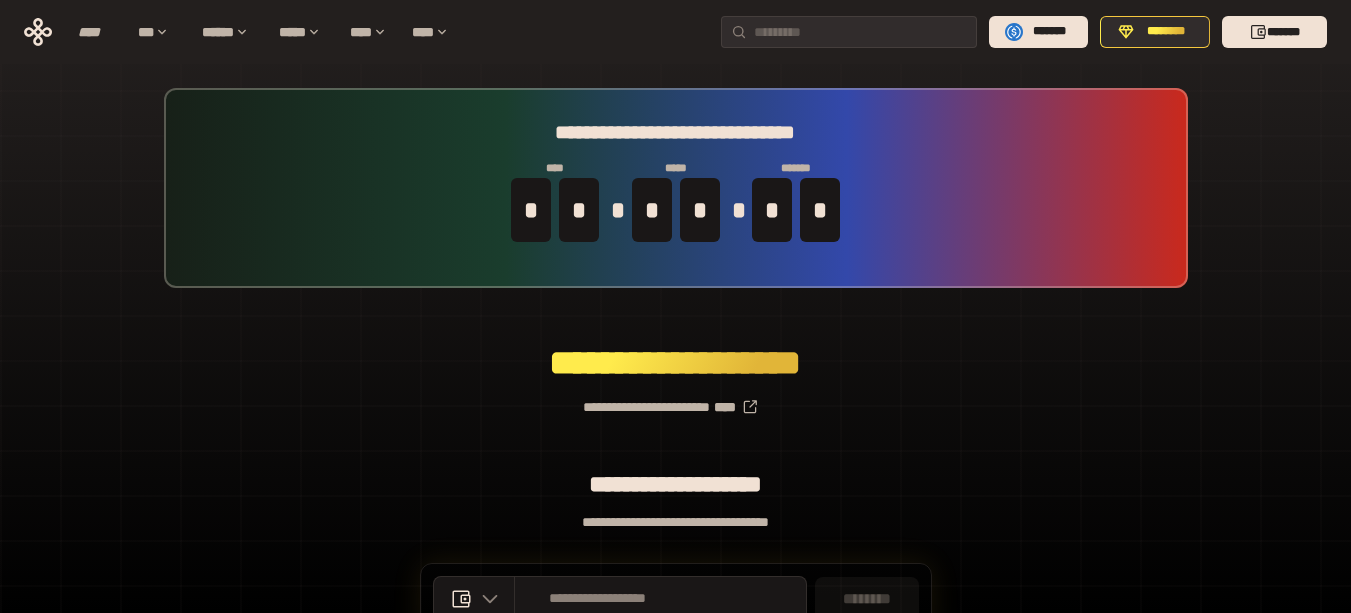 scroll, scrollTop: 0, scrollLeft: 0, axis: both 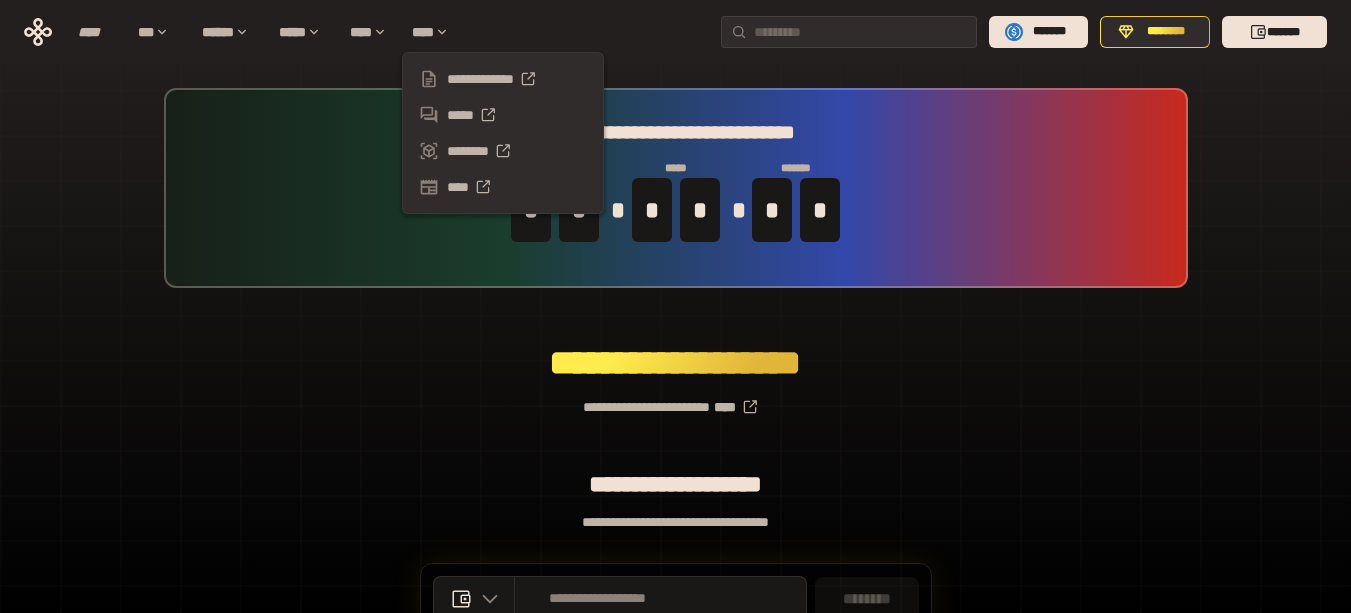 drag, startPoint x: 1261, startPoint y: 142, endPoint x: 1255, endPoint y: 159, distance: 18.027756 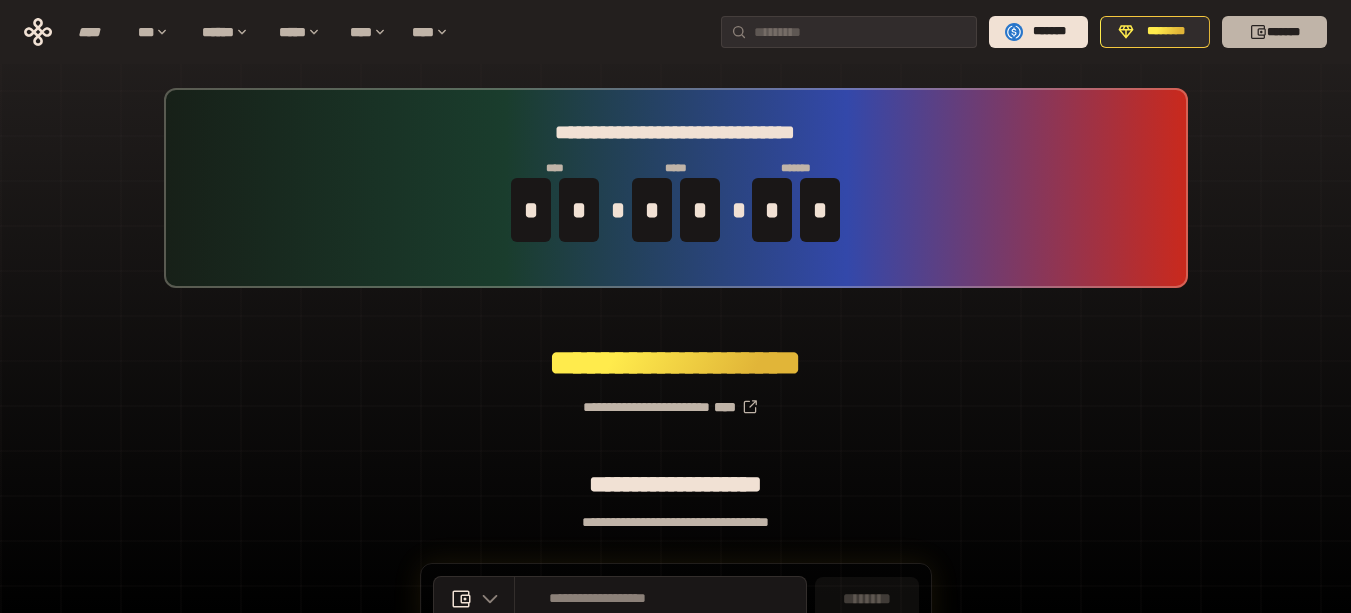 click on "*******" at bounding box center (1274, 32) 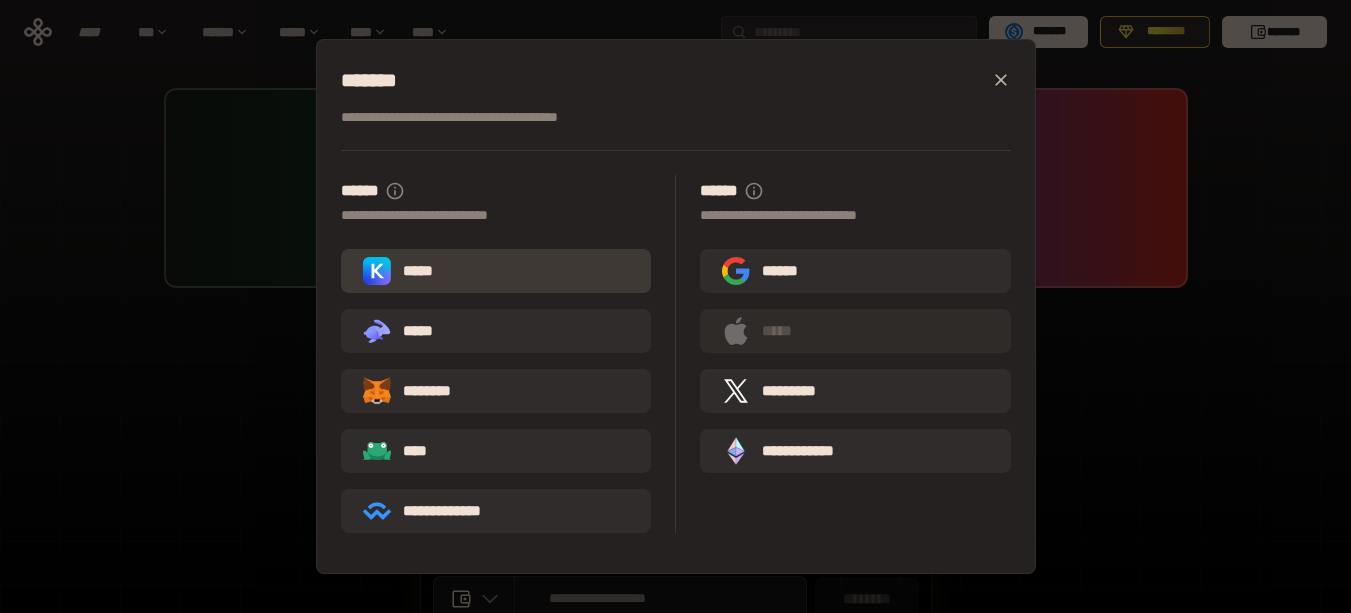 click on "*****" at bounding box center [402, 271] 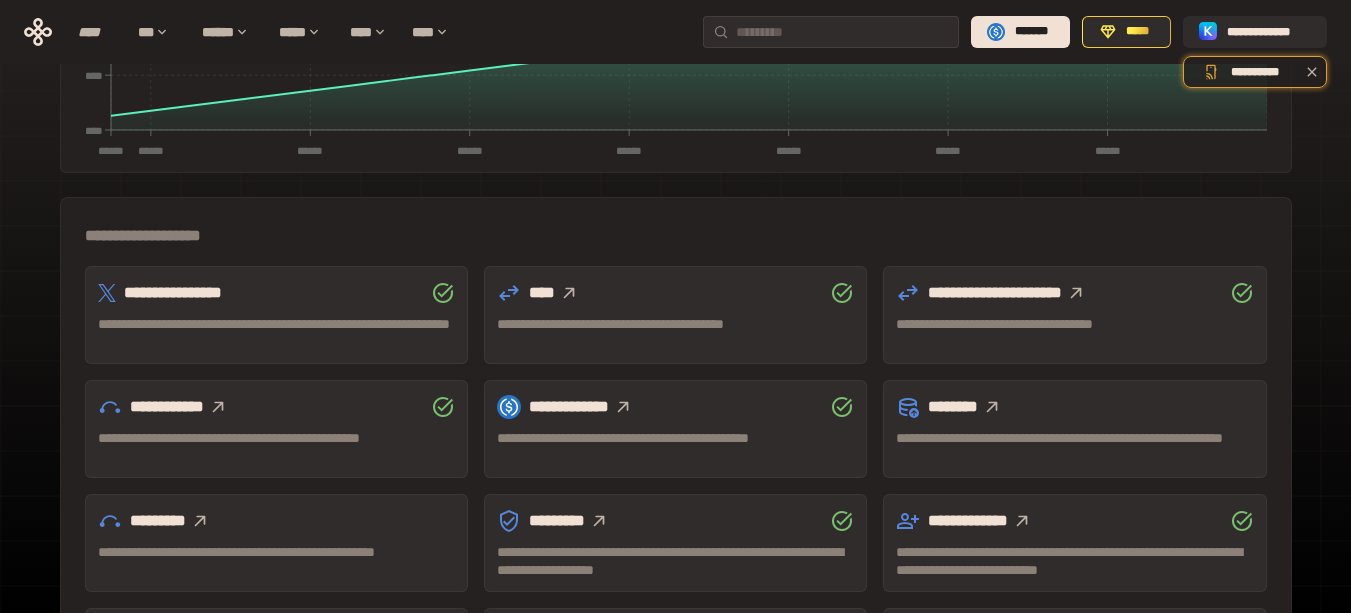 scroll, scrollTop: 500, scrollLeft: 0, axis: vertical 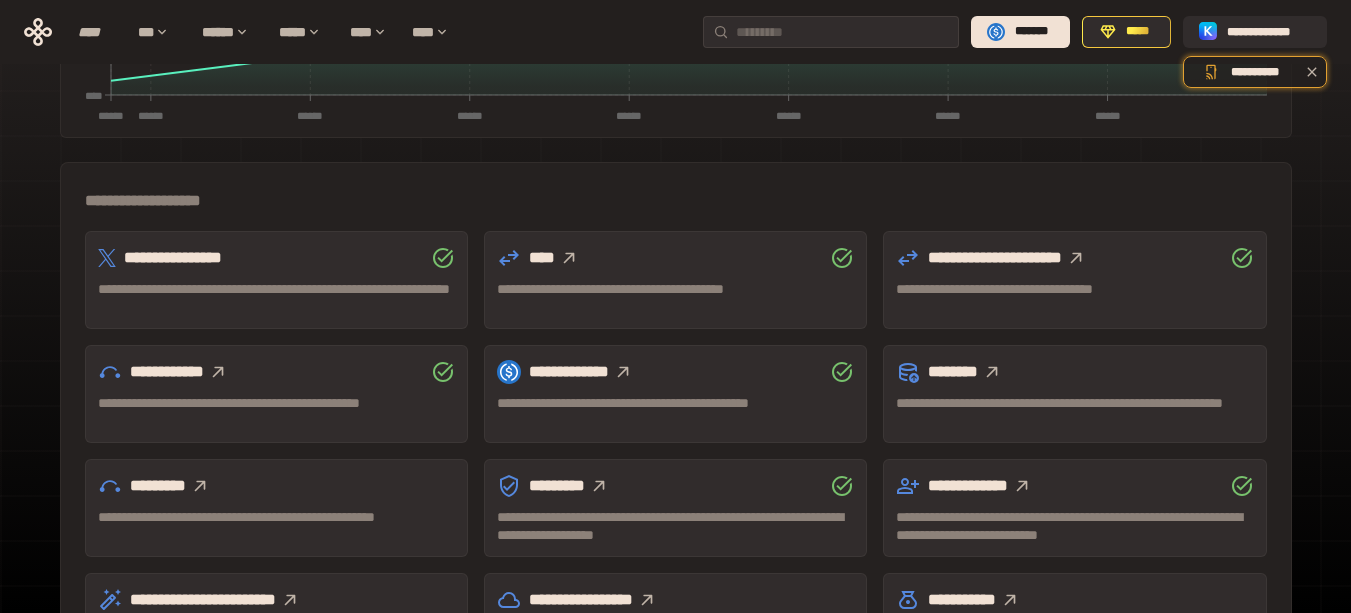 click 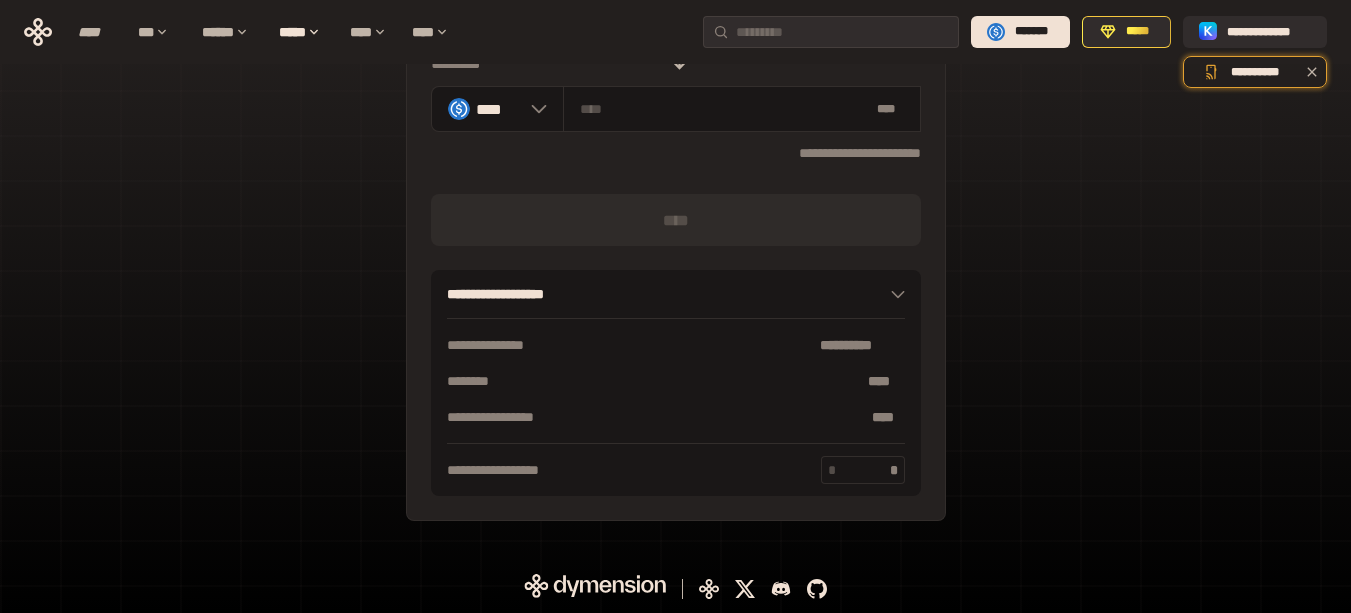scroll, scrollTop: 59, scrollLeft: 0, axis: vertical 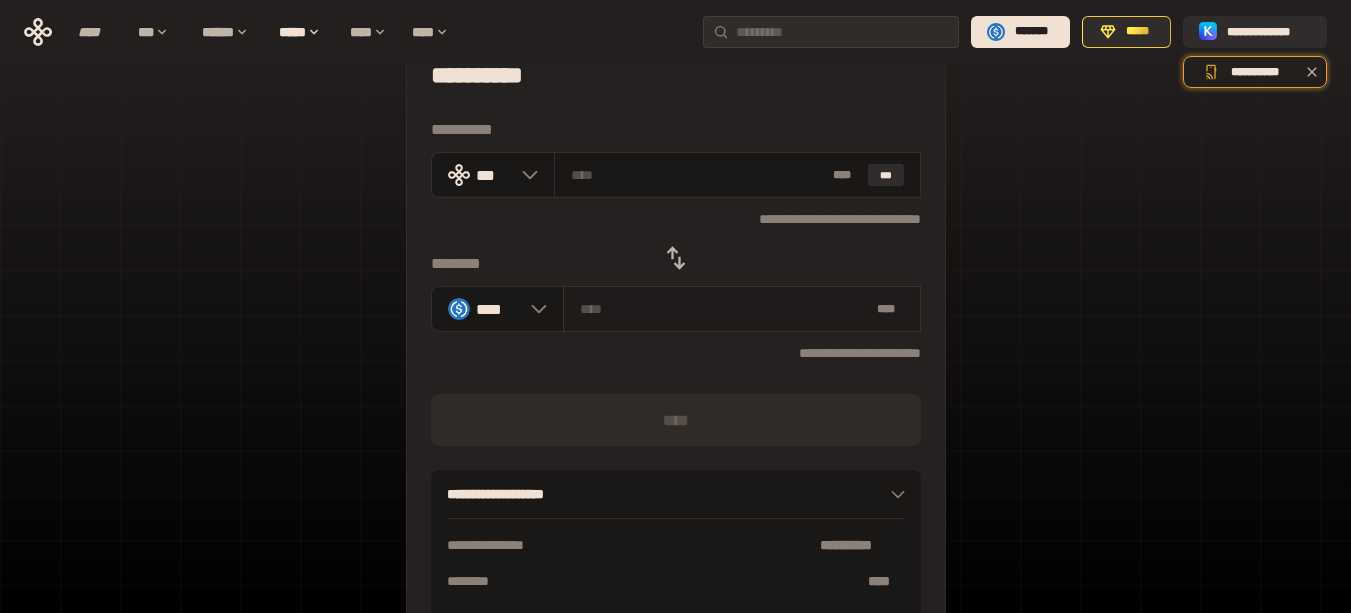 click on "* **" at bounding box center (742, 309) 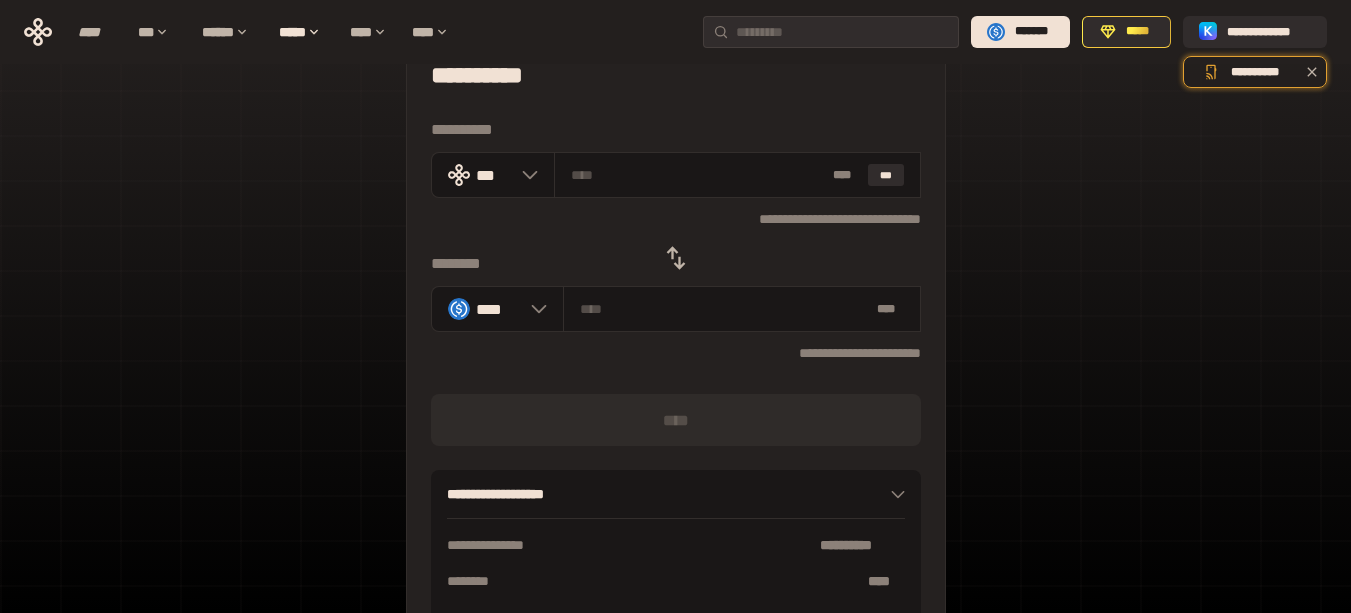 type on "*" 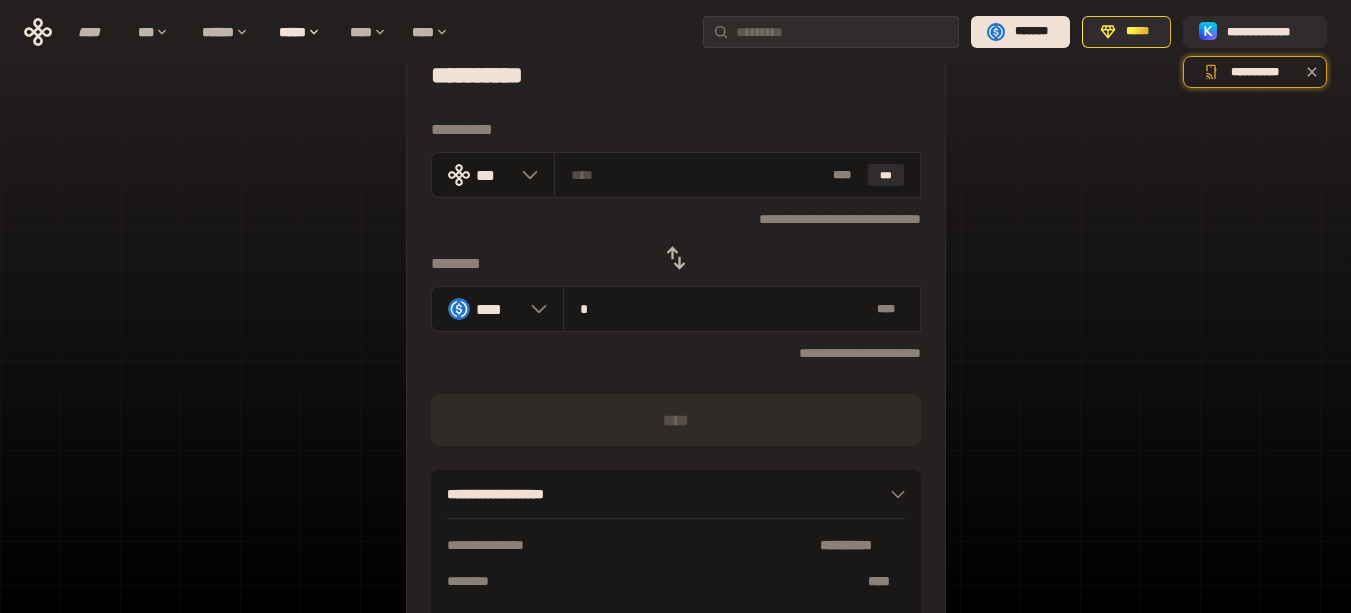 type on "**********" 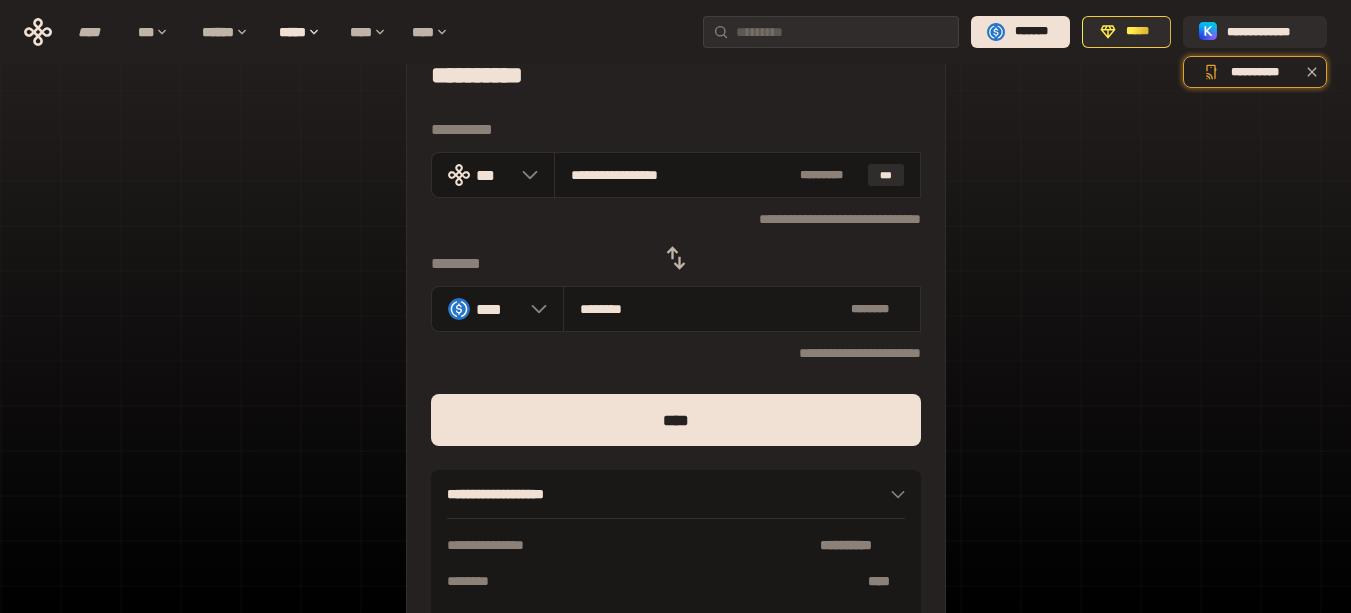 type on "********" 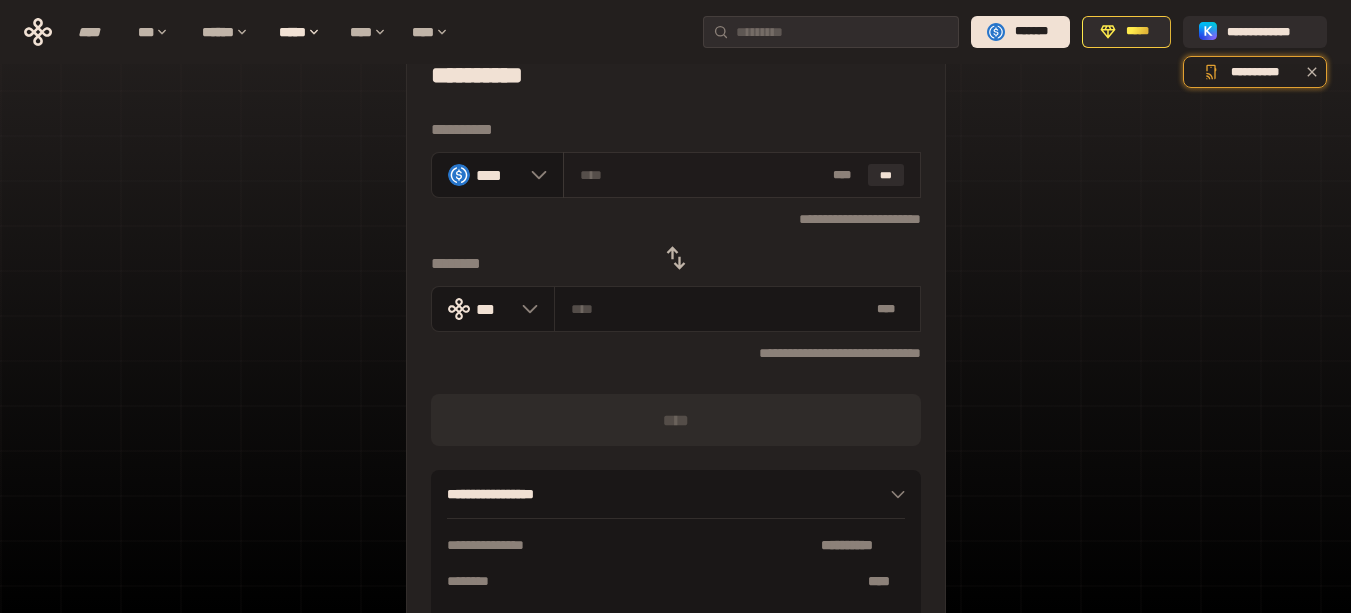 click at bounding box center [702, 175] 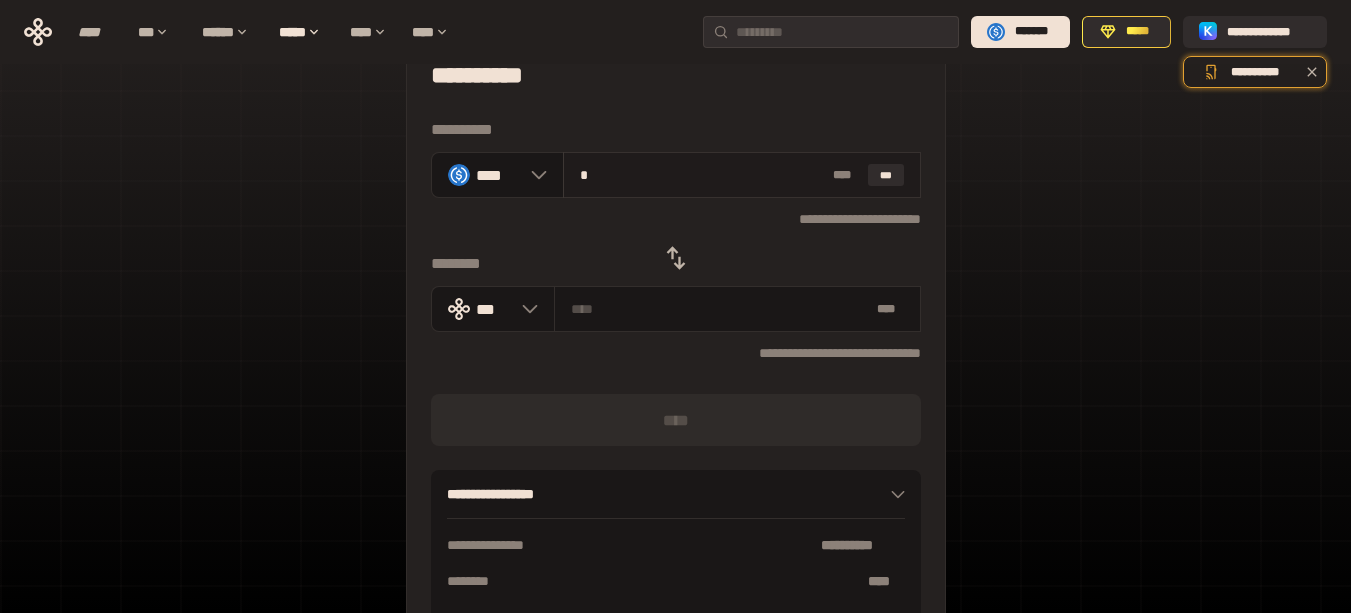 type on "**********" 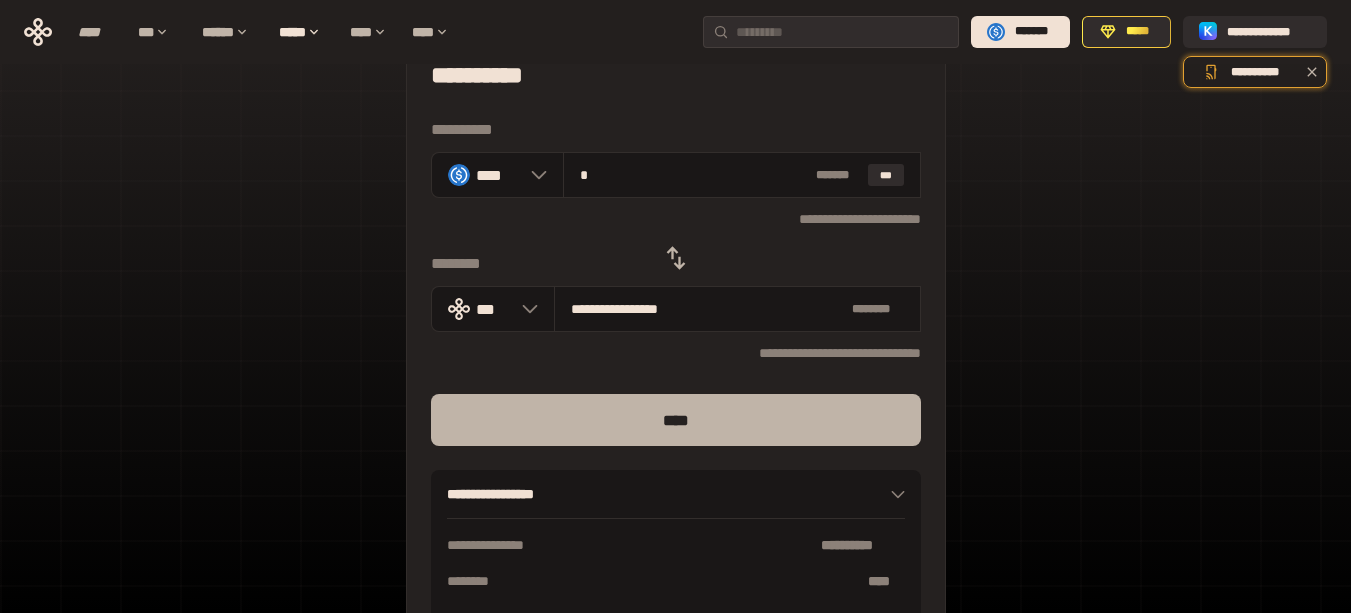 type on "*" 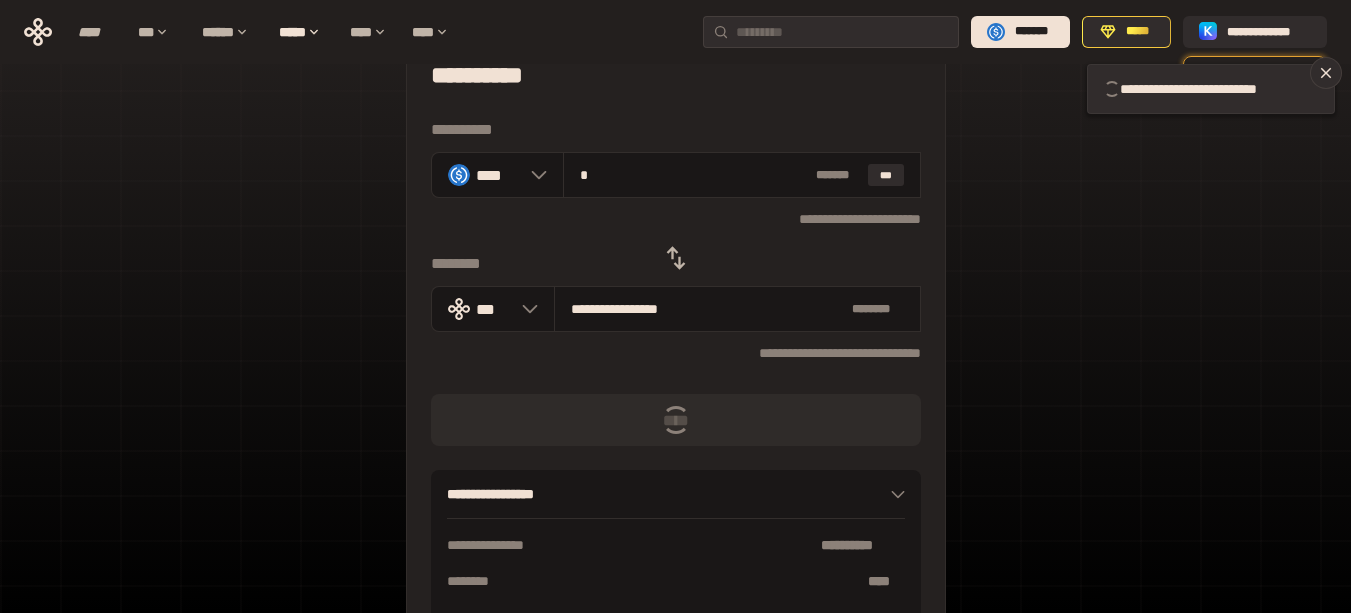 type 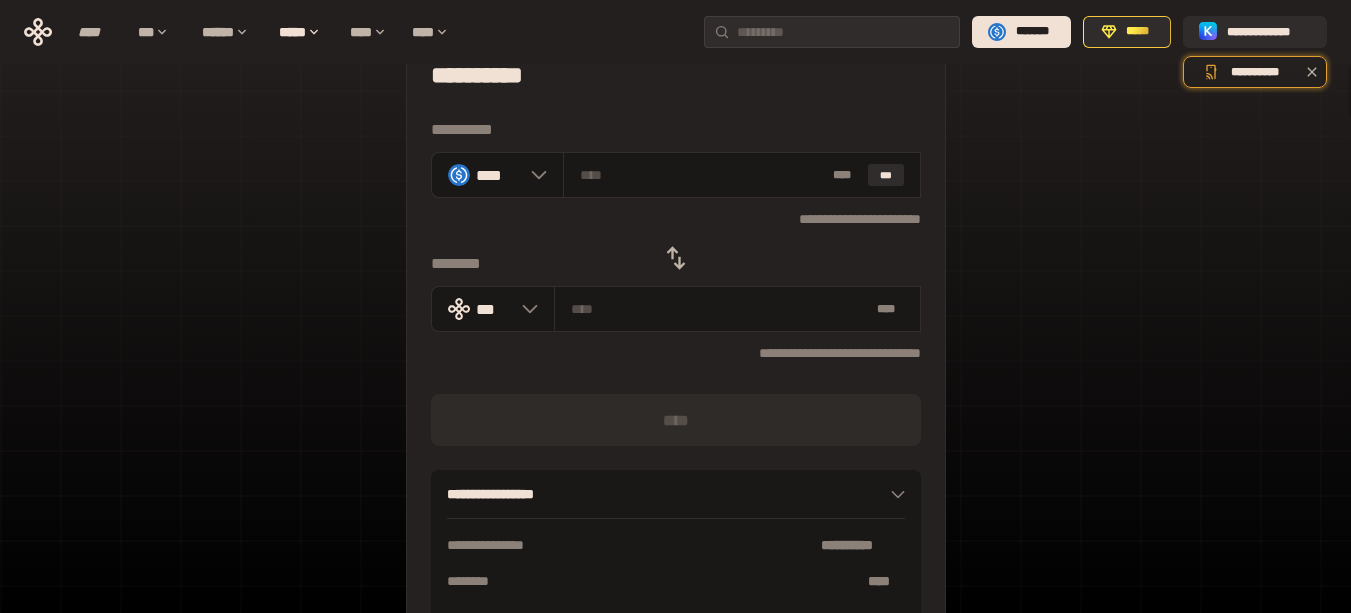 click 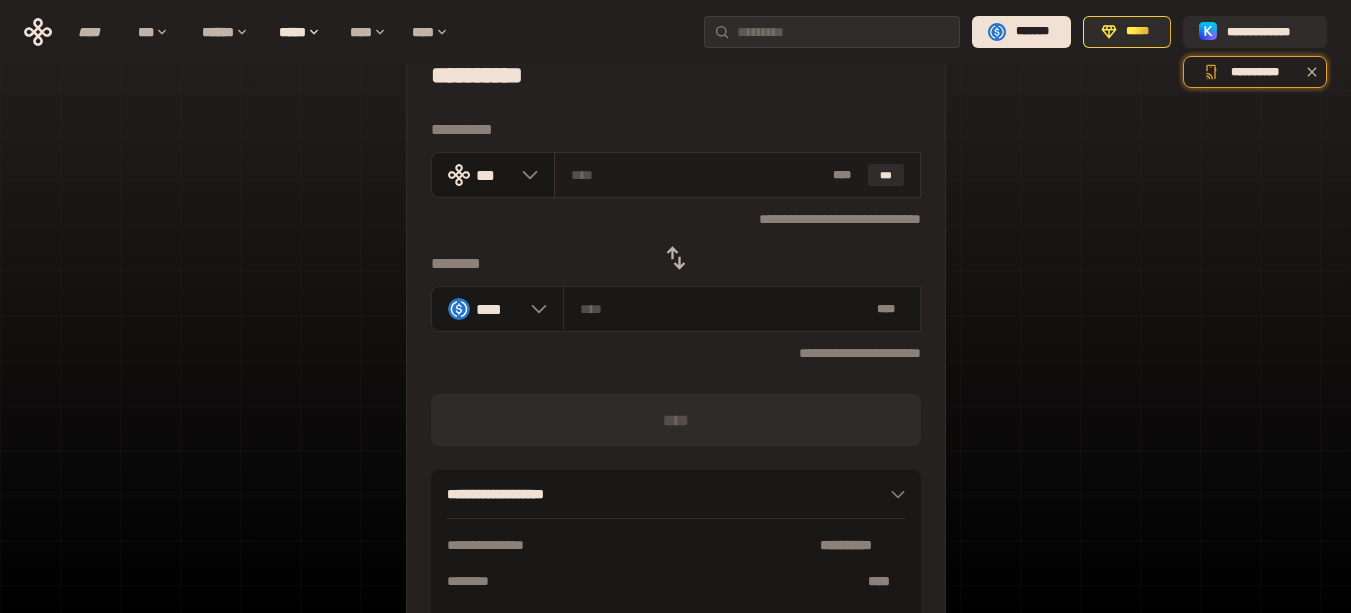 click at bounding box center [698, 175] 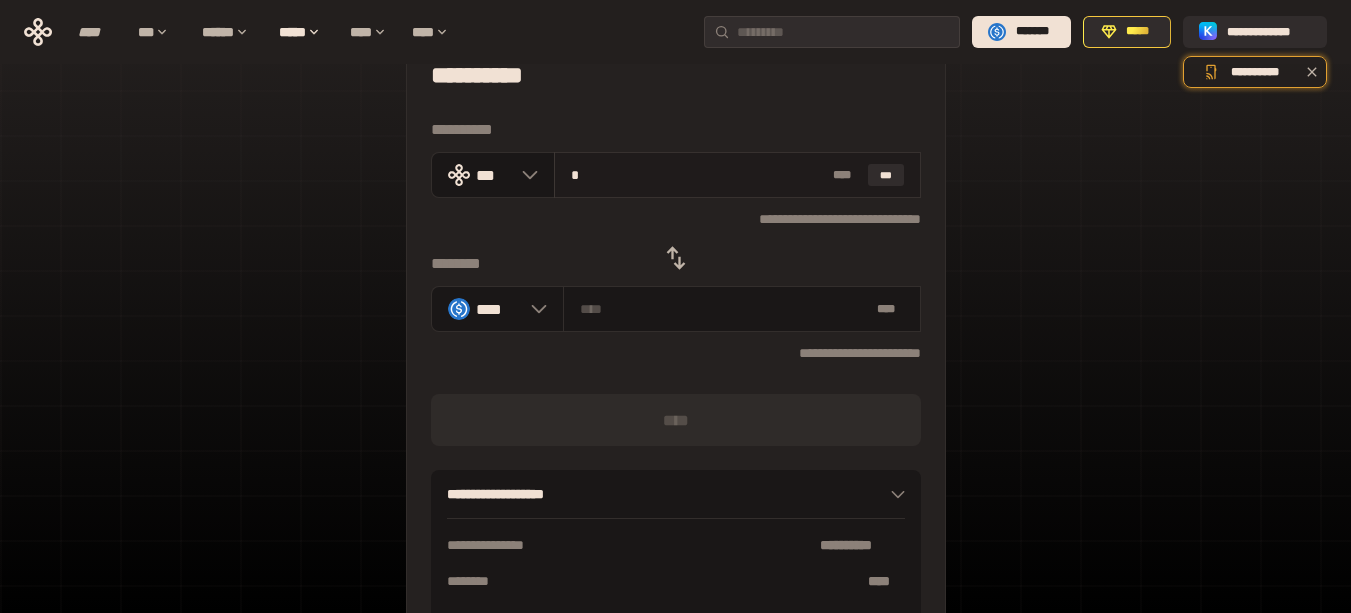 type on "********" 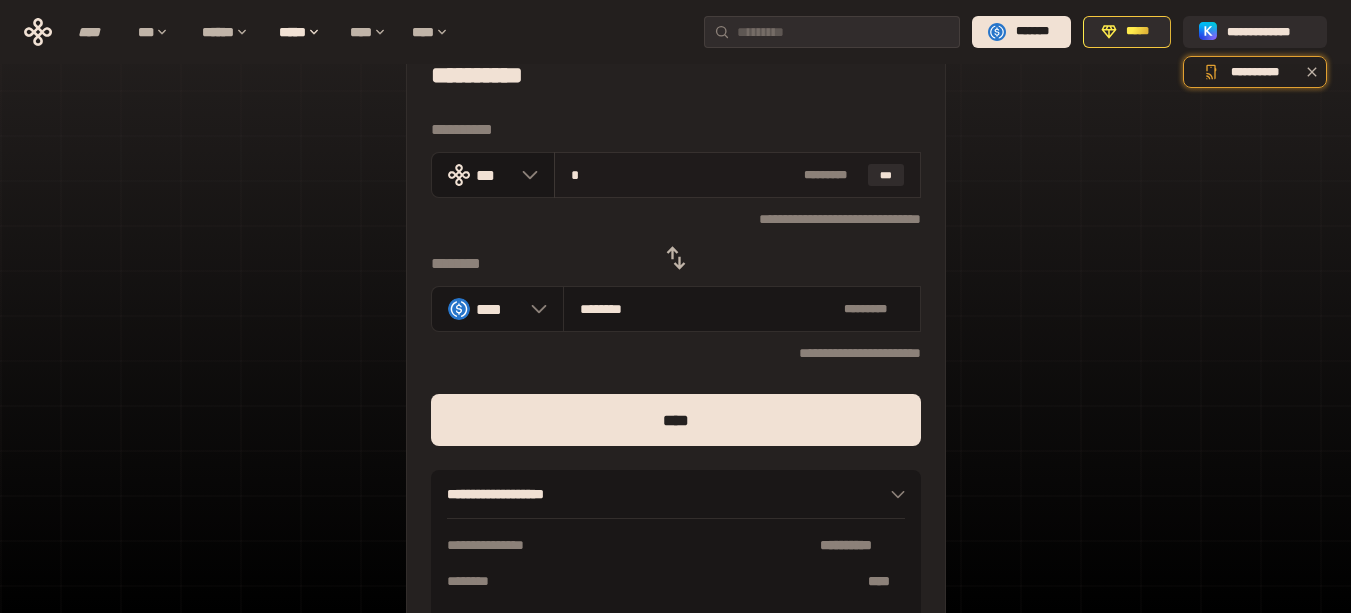 type on "**" 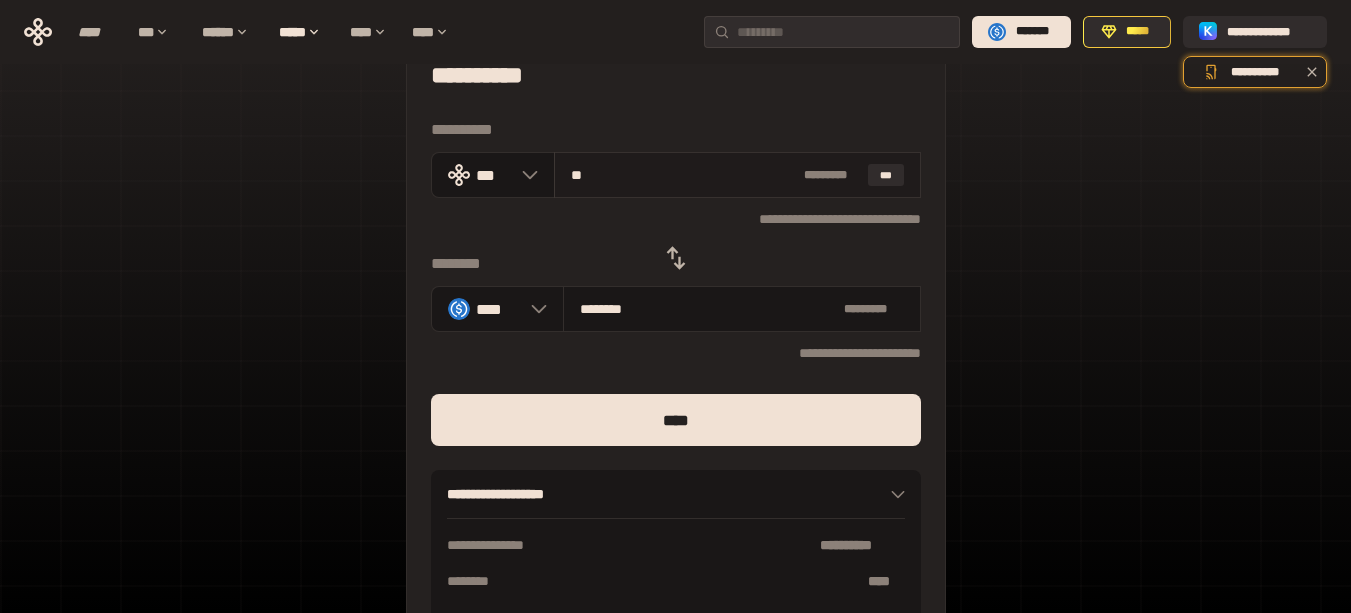 type on "********" 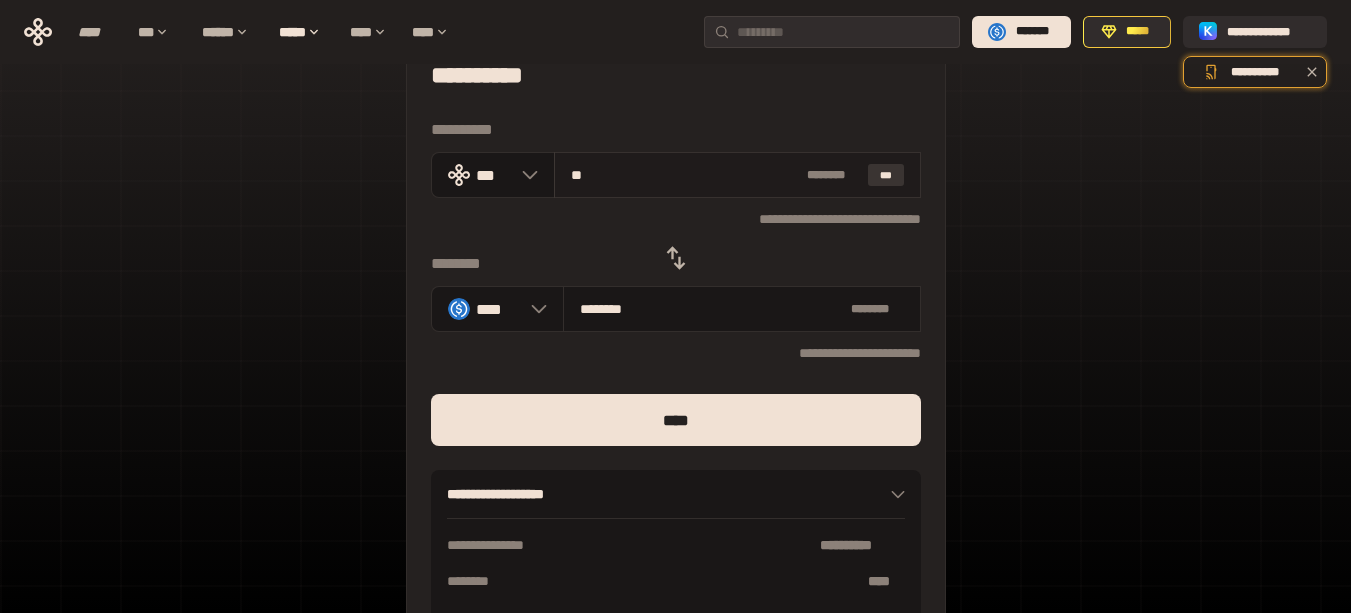 click on "***" at bounding box center (886, 175) 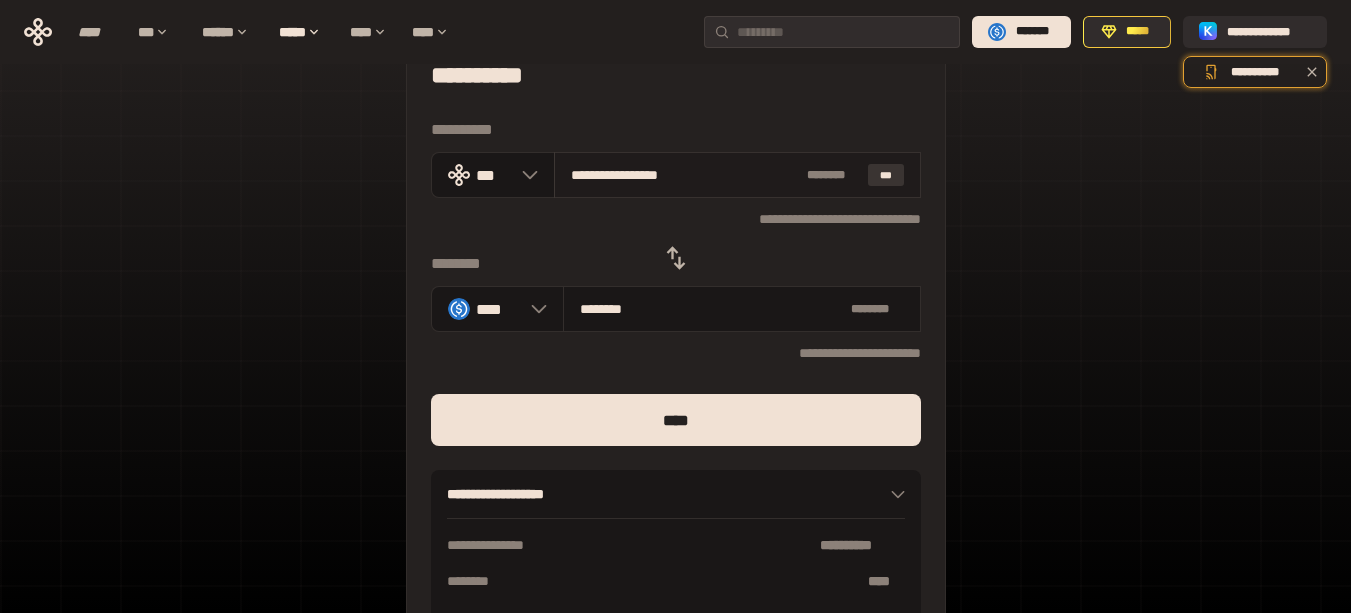 type on "********" 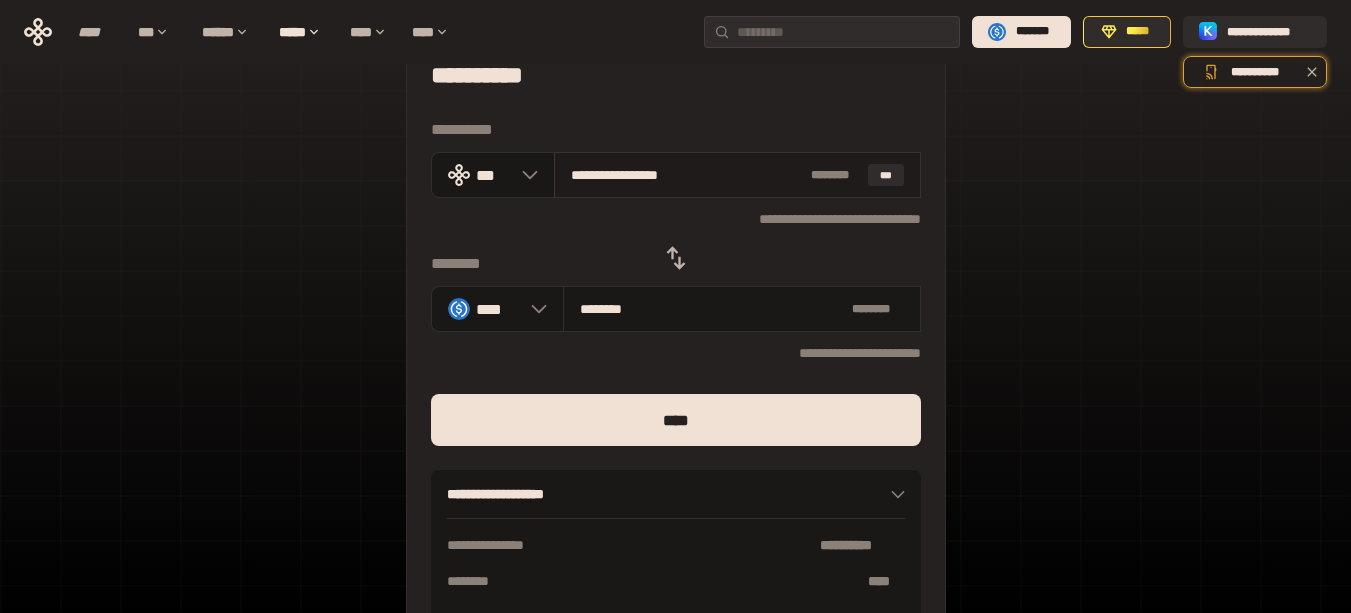 click on "**********" at bounding box center (687, 175) 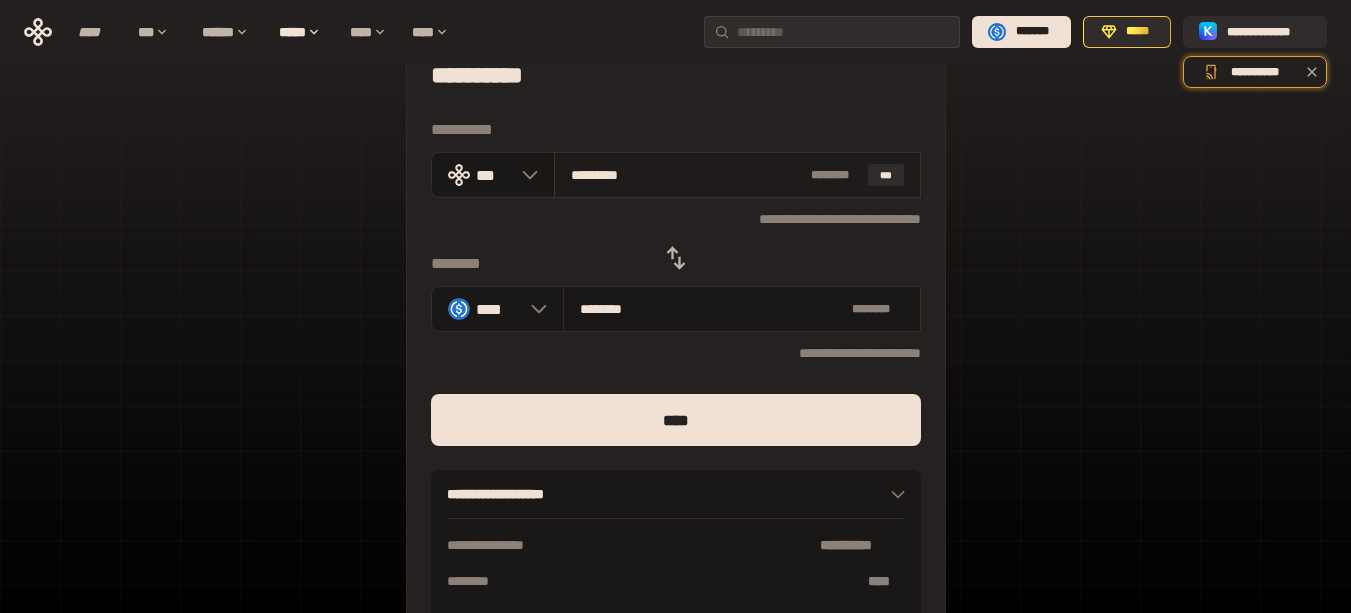 type on "********" 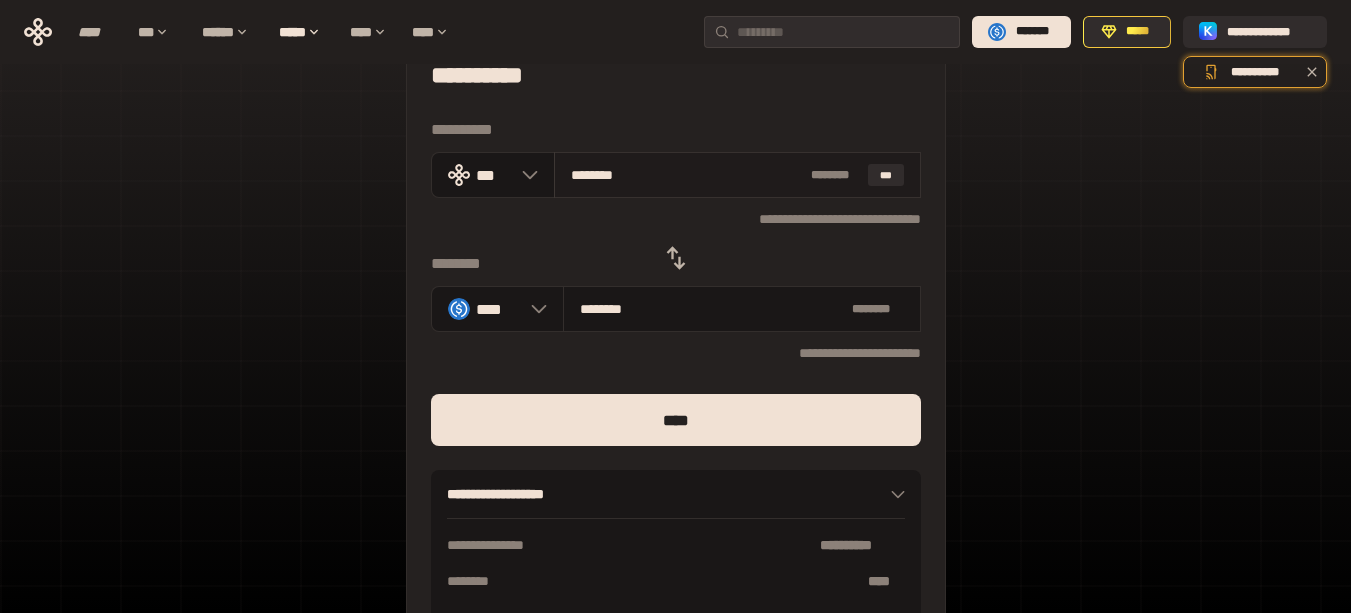 type on "********" 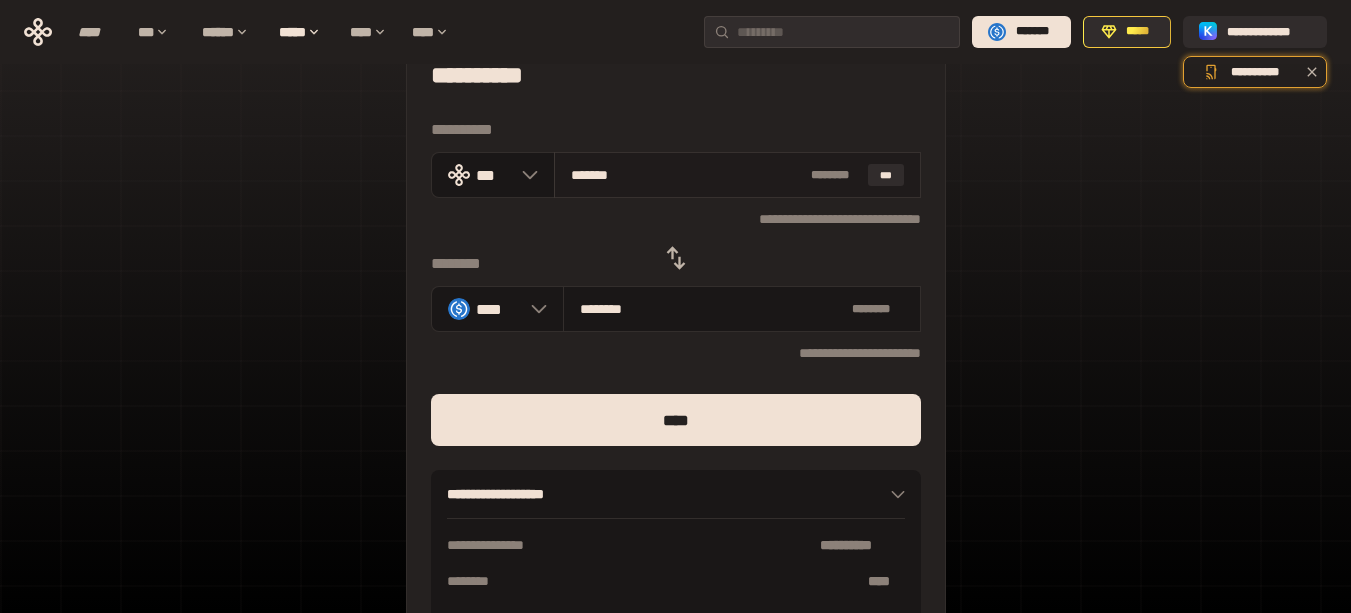 type on "******" 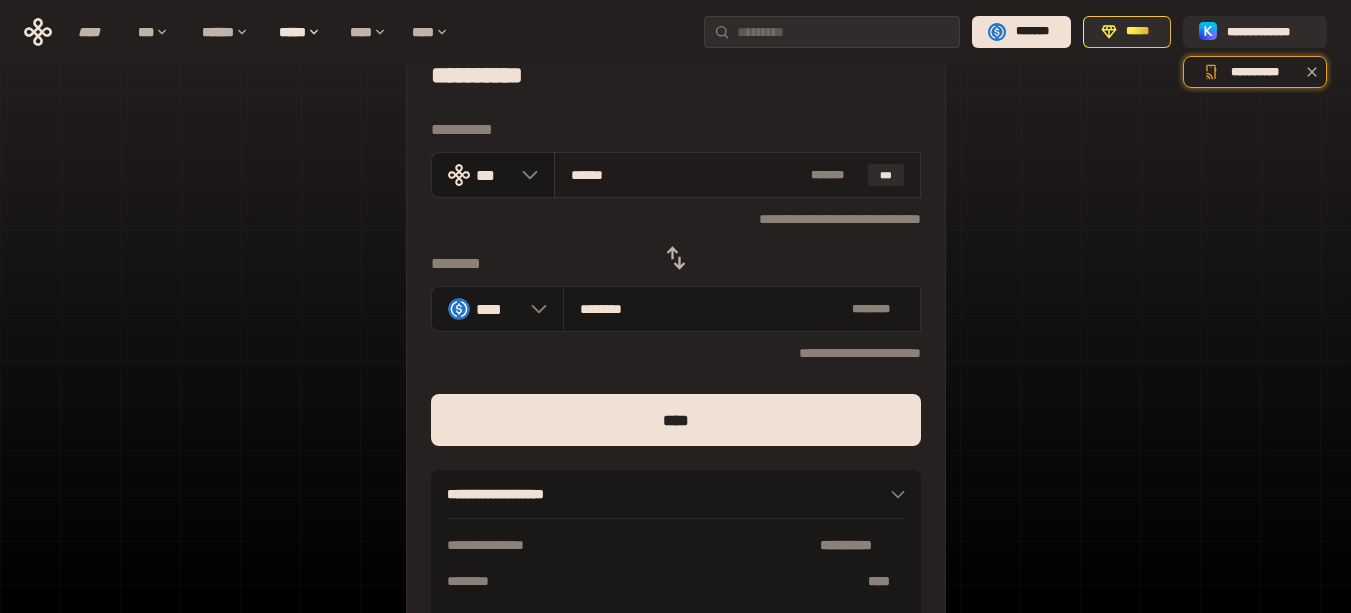 type on "********" 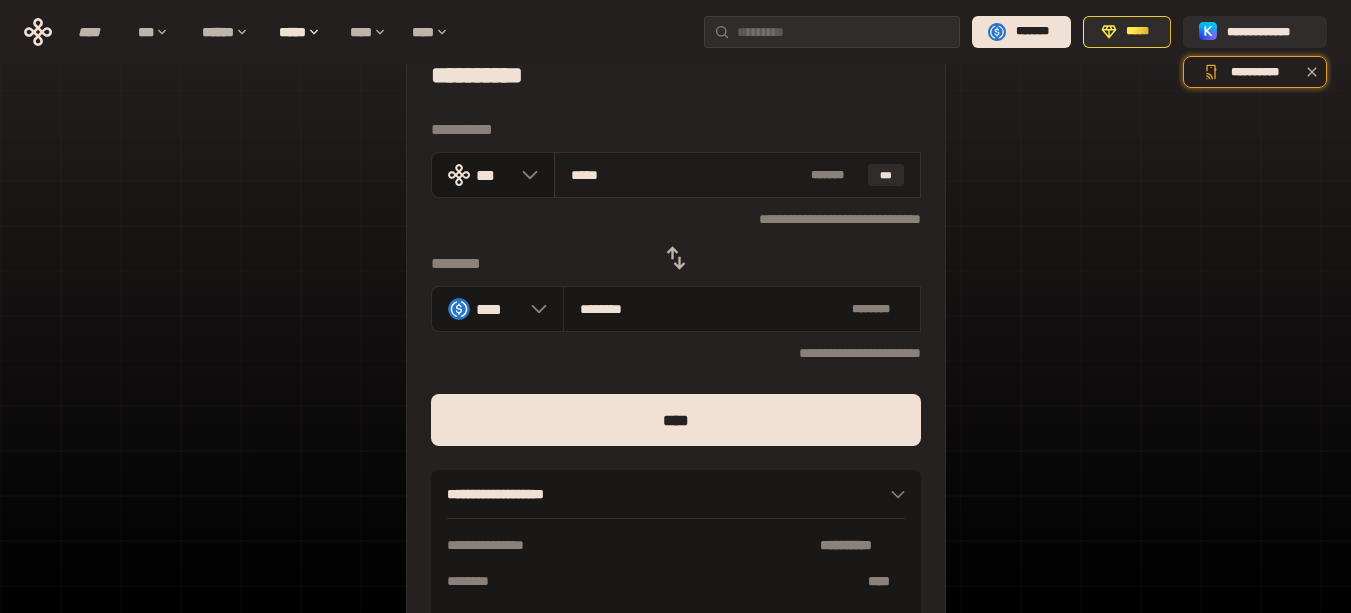 type on "********" 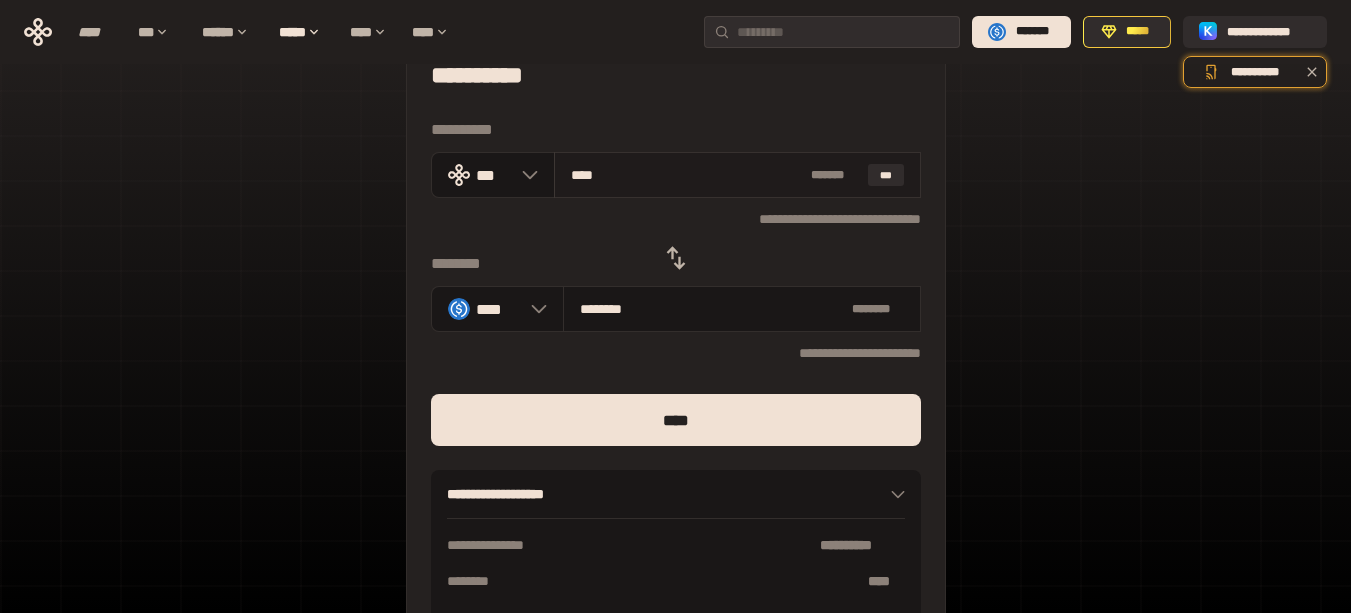type on "********" 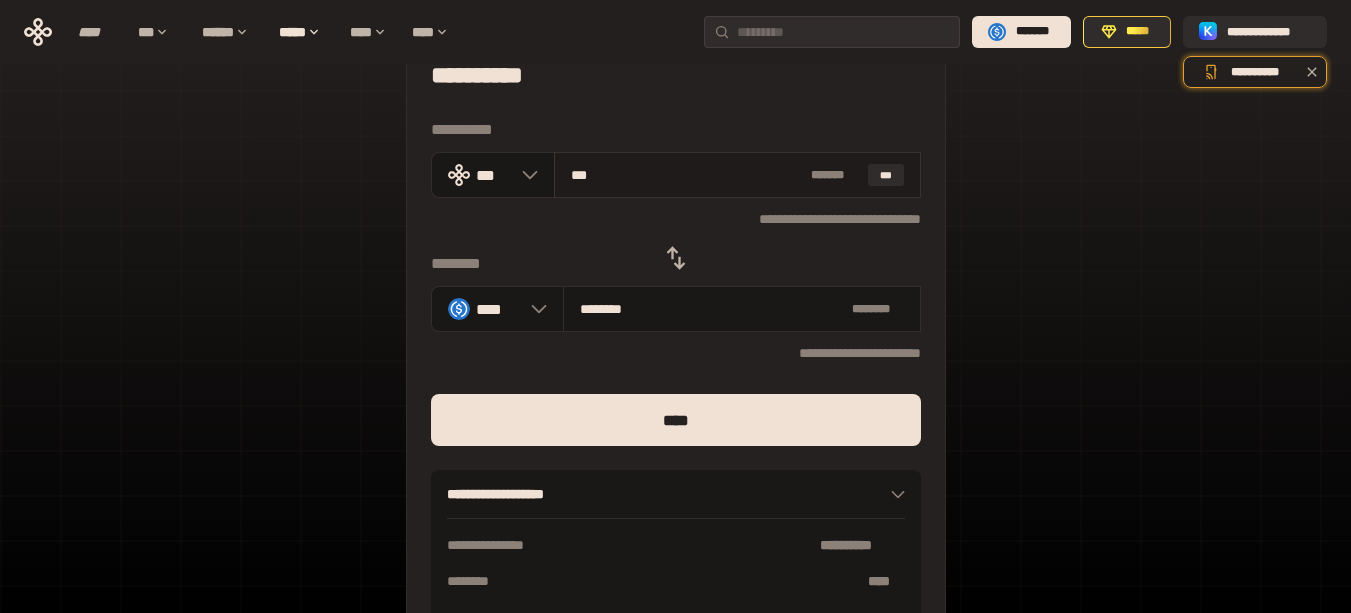 type on "**" 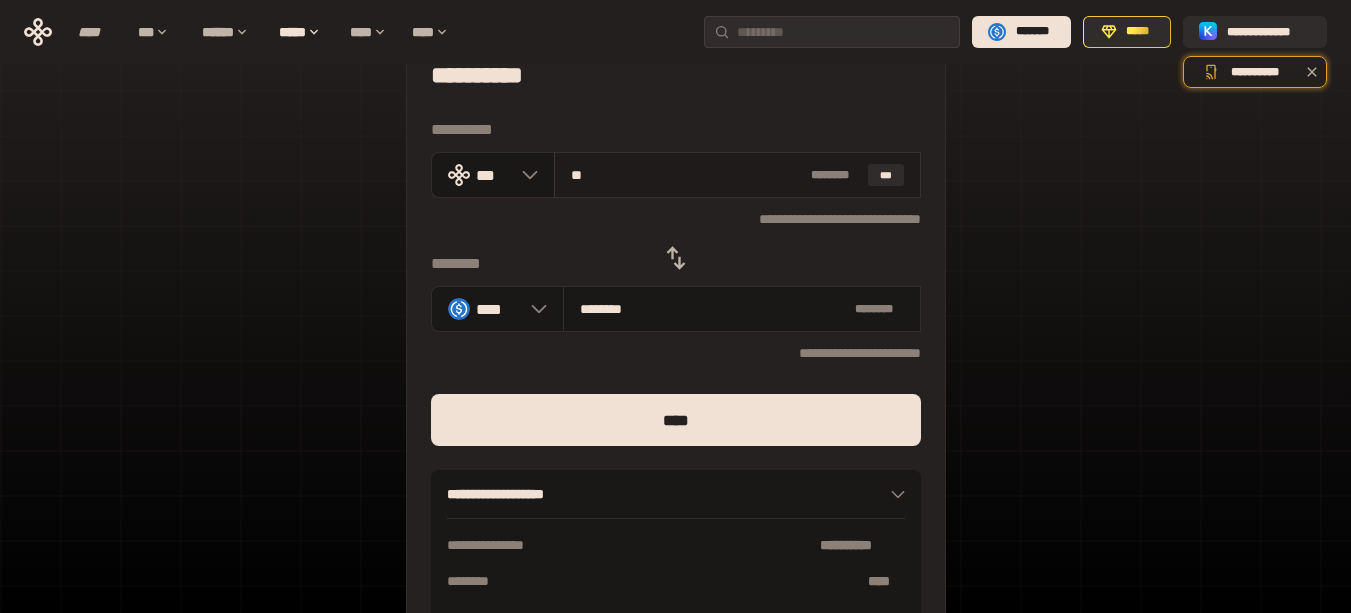 type on "*" 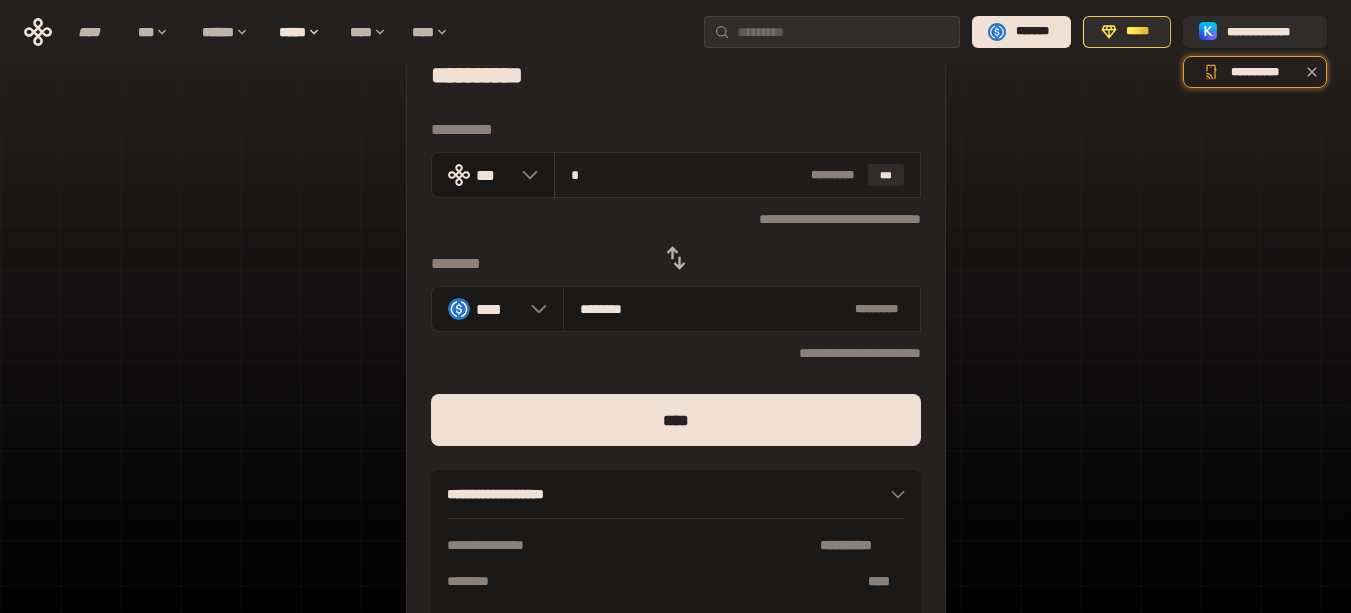 type on "********" 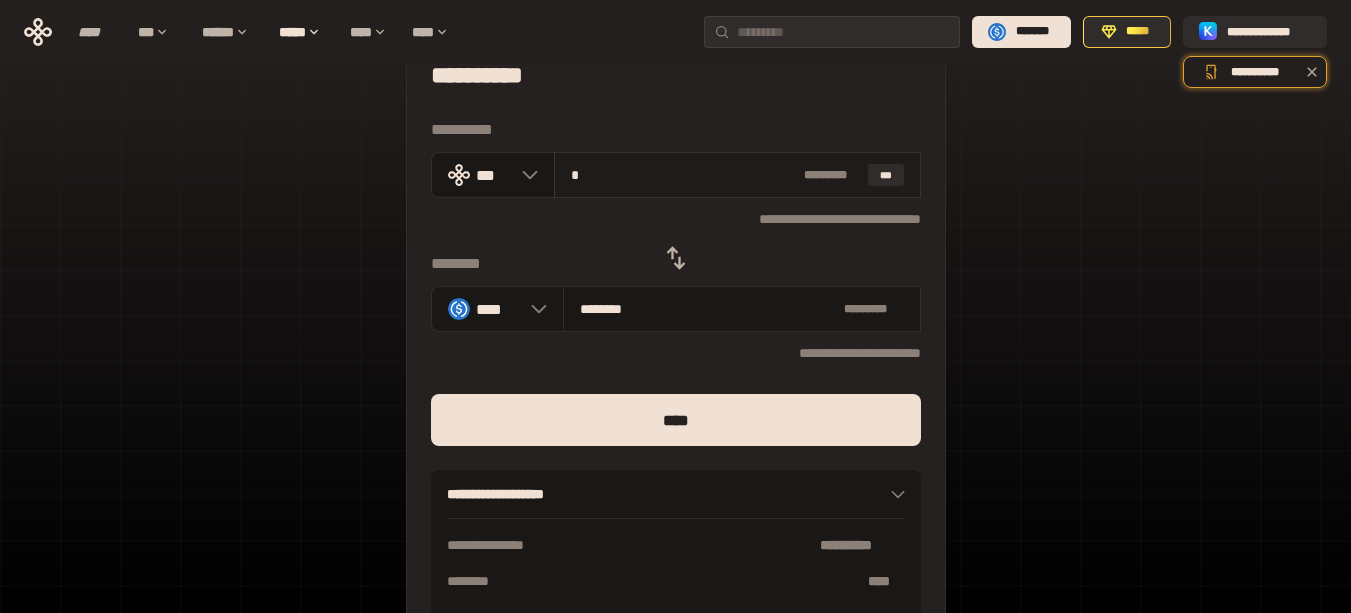 type on "**" 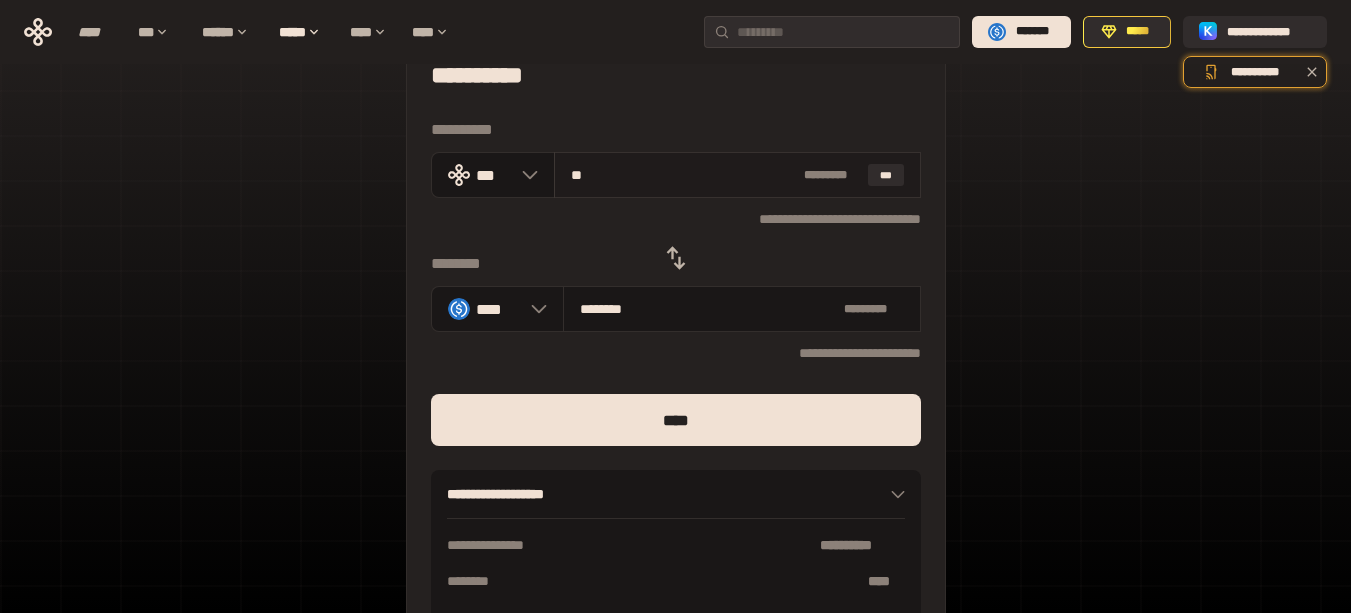 type on "********" 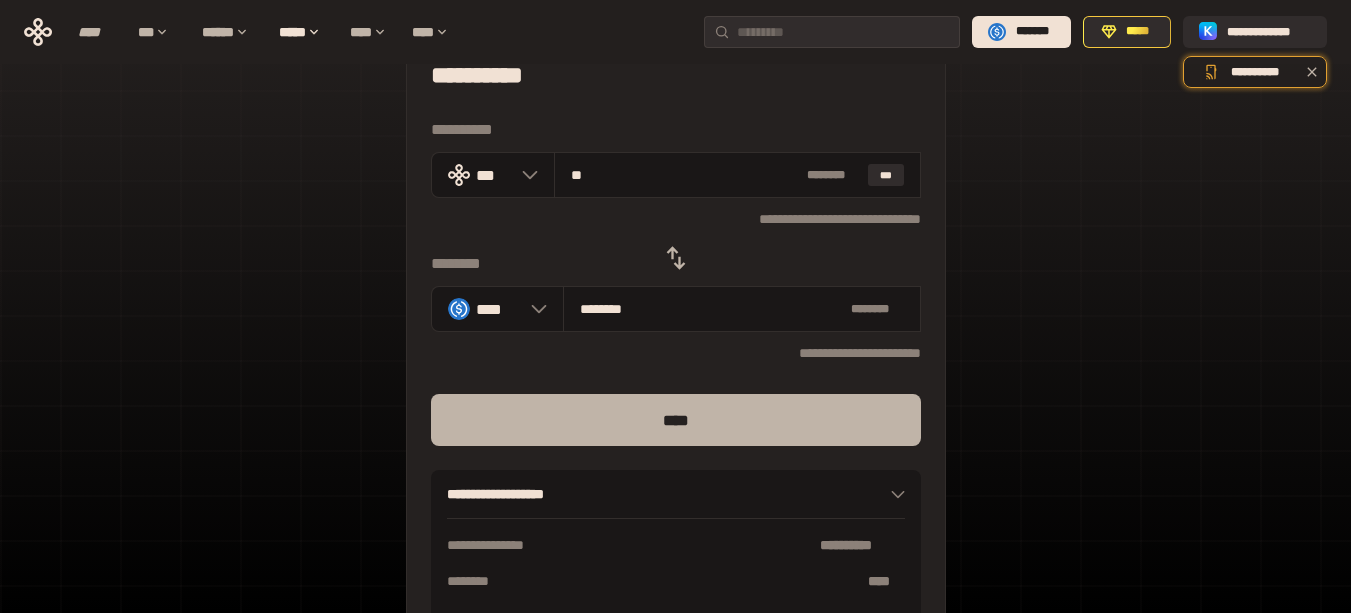 type on "**" 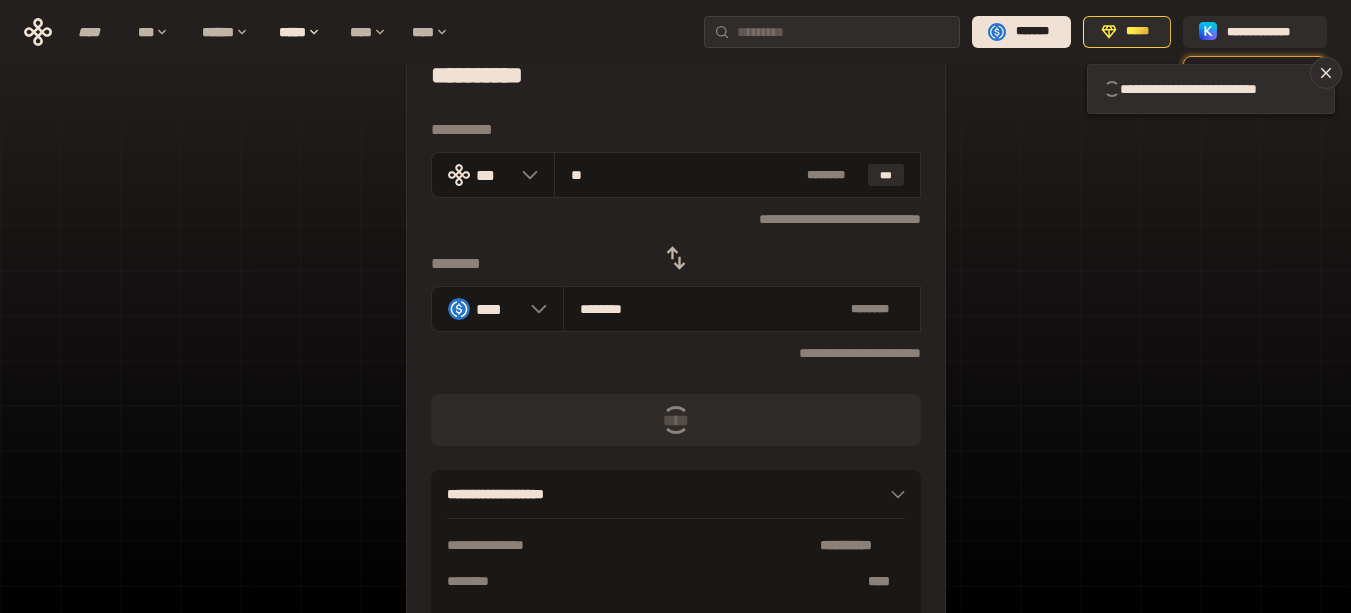 type 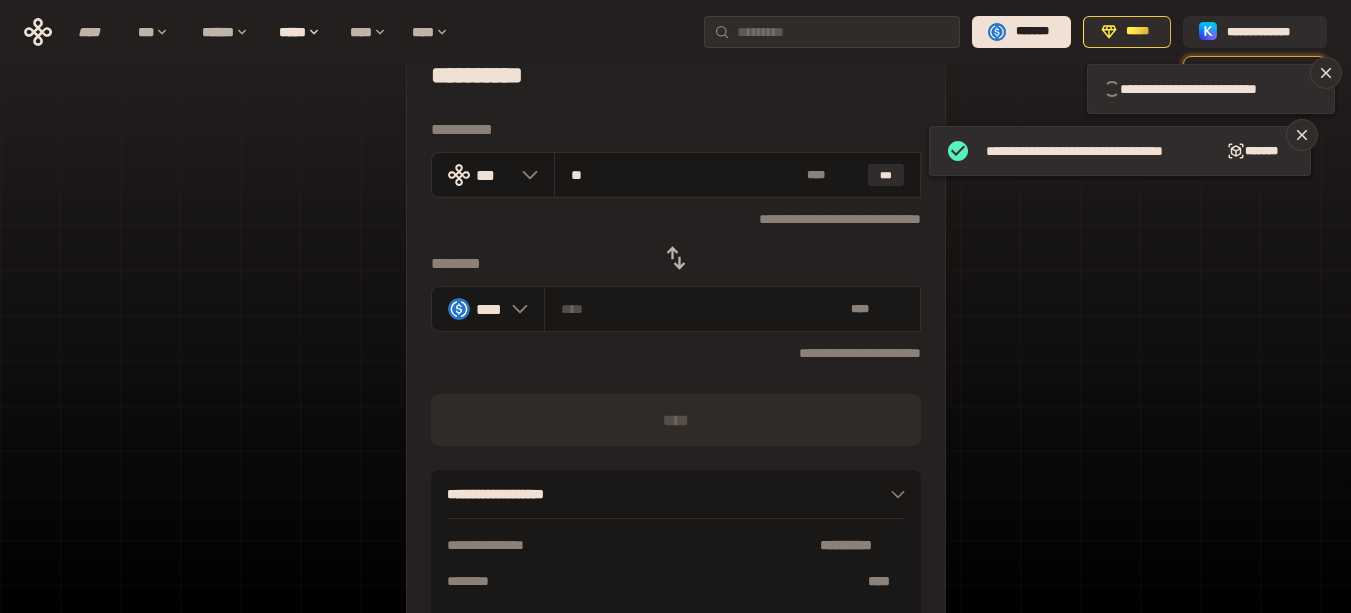 type 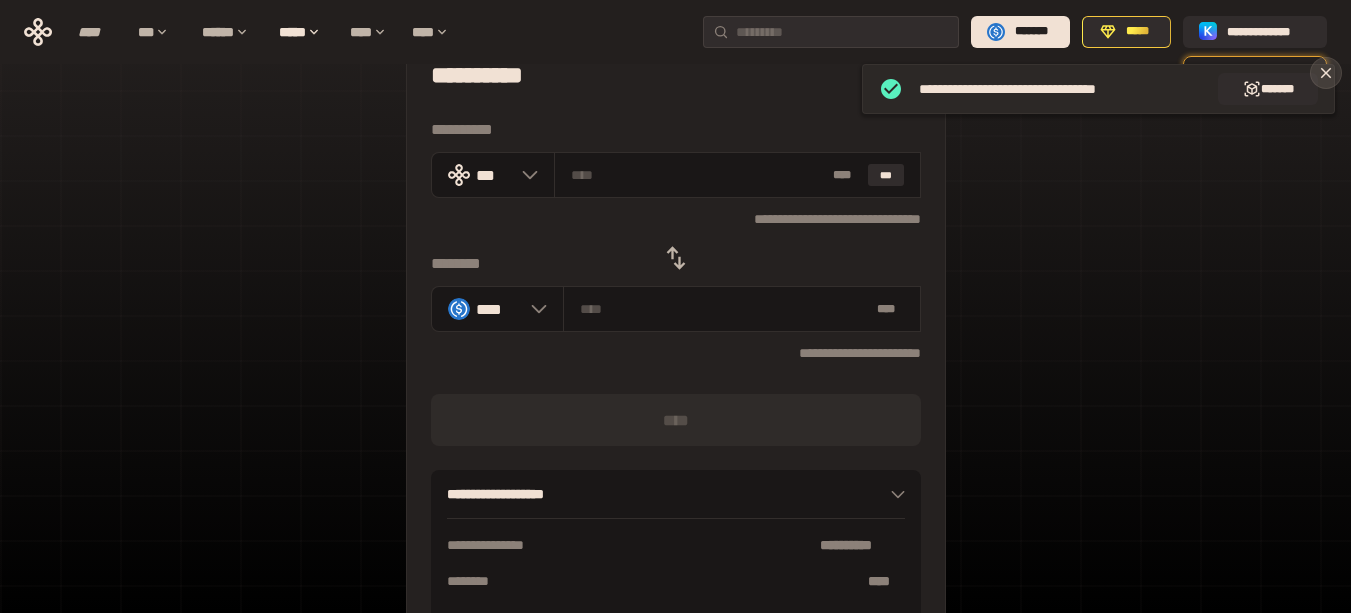 click 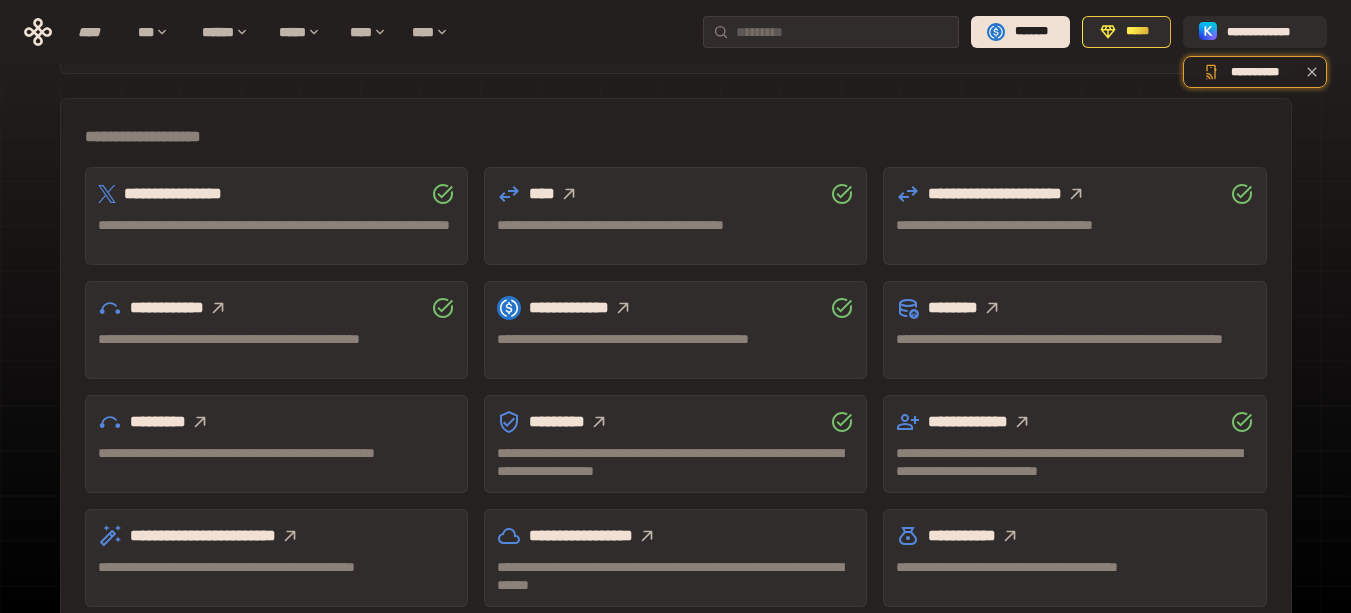 scroll, scrollTop: 600, scrollLeft: 0, axis: vertical 